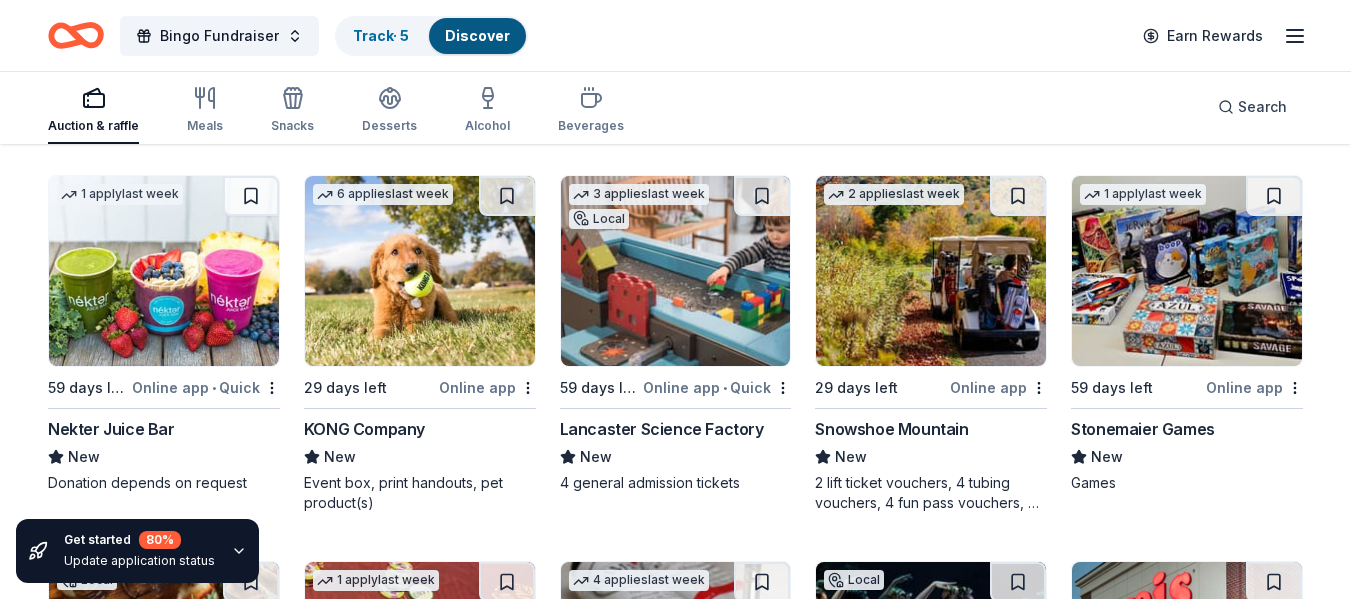 scroll, scrollTop: 4760, scrollLeft: 0, axis: vertical 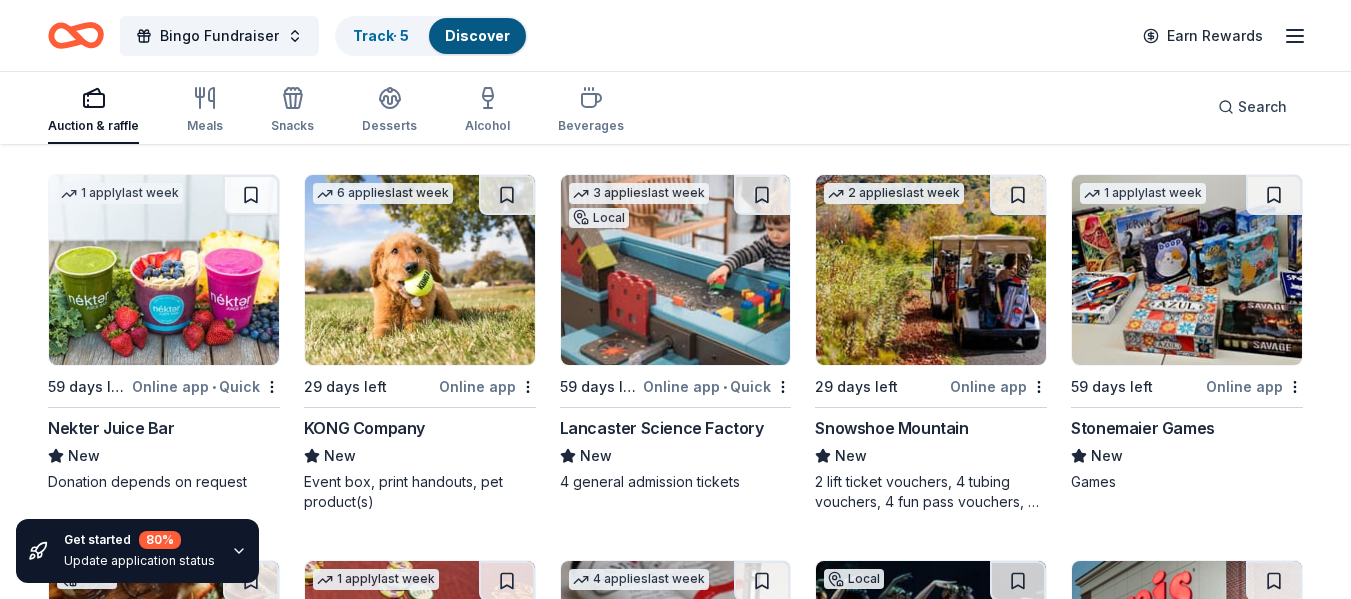 click 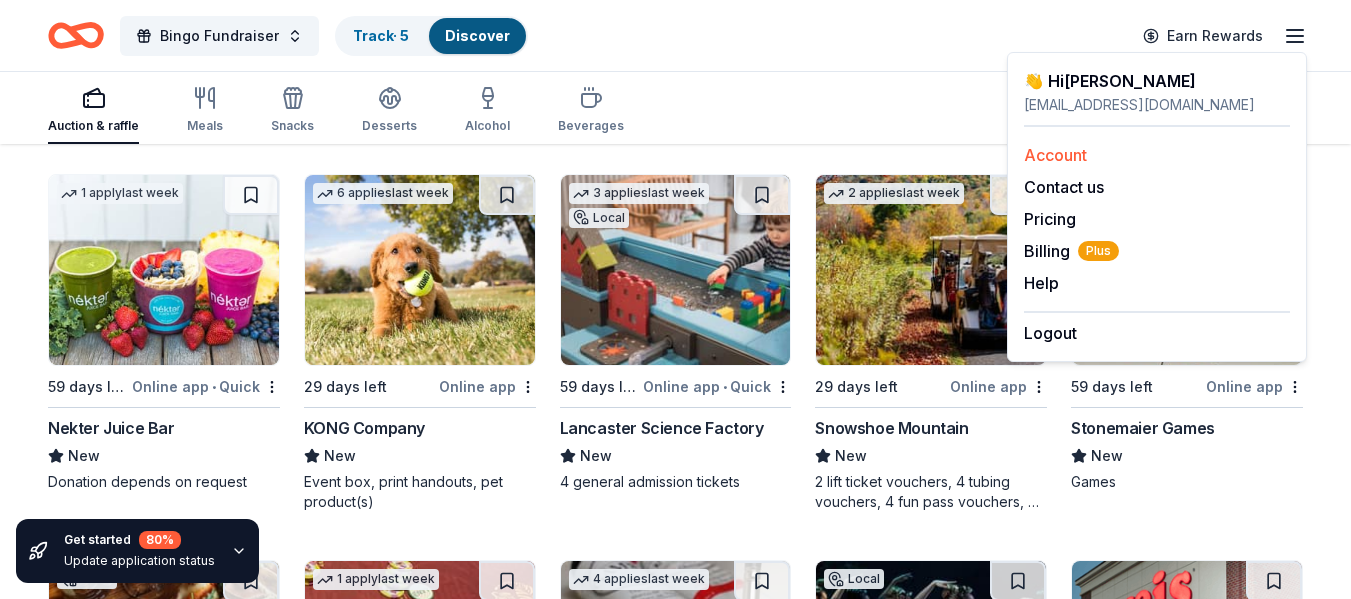 click on "Account" at bounding box center [1157, 155] 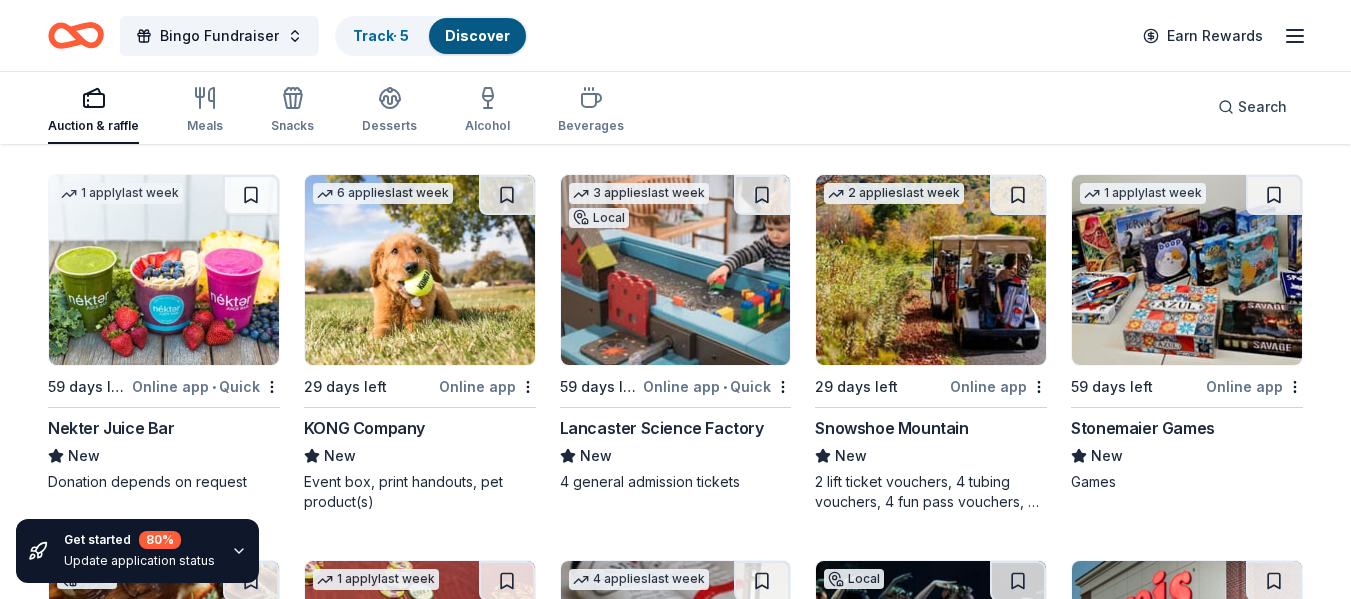 click 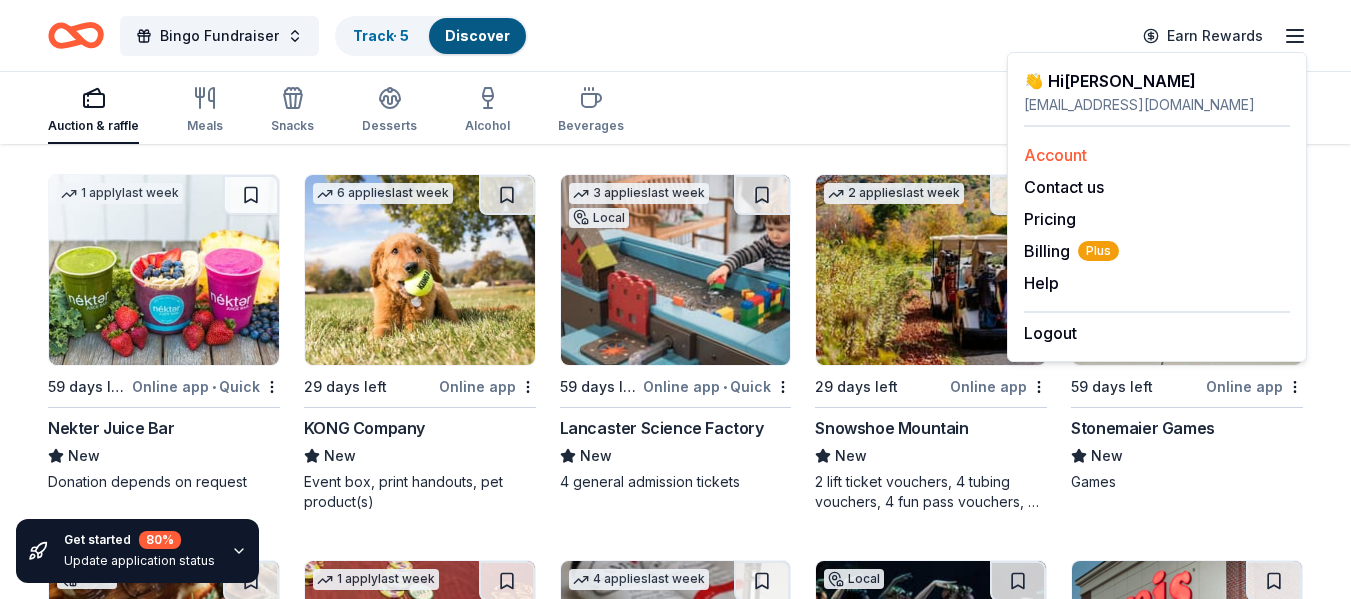 click on "Account" at bounding box center [1055, 155] 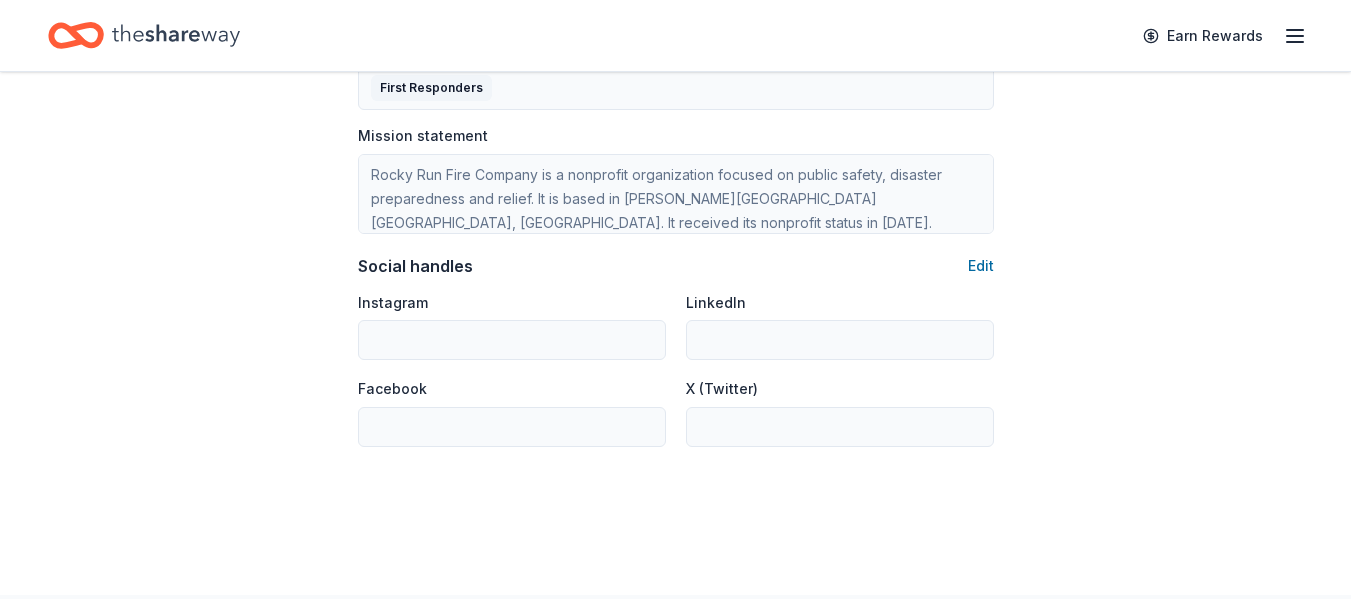 scroll, scrollTop: 1253, scrollLeft: 0, axis: vertical 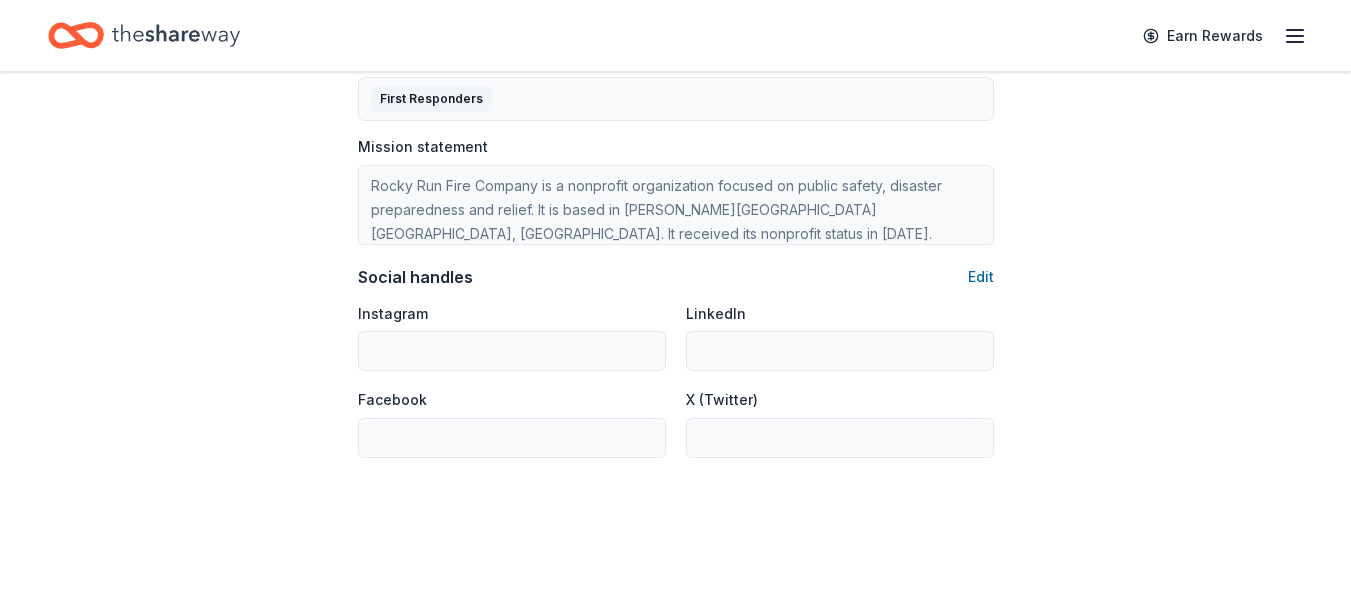click 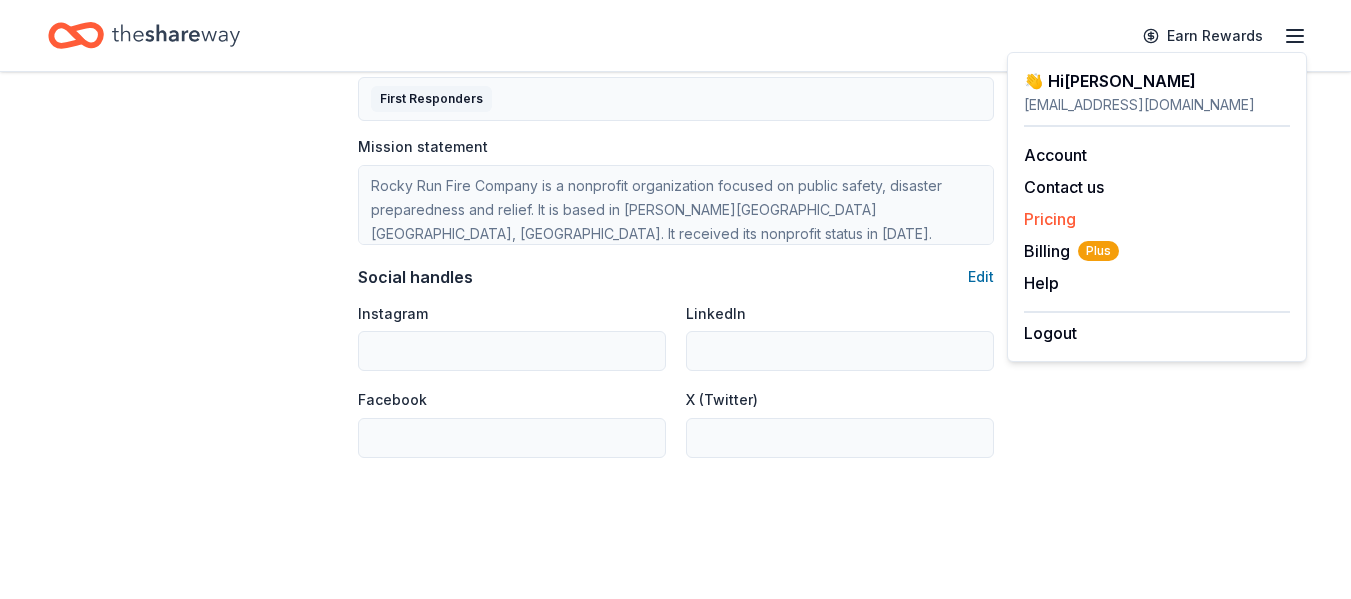 click on "Pricing" at bounding box center [1050, 219] 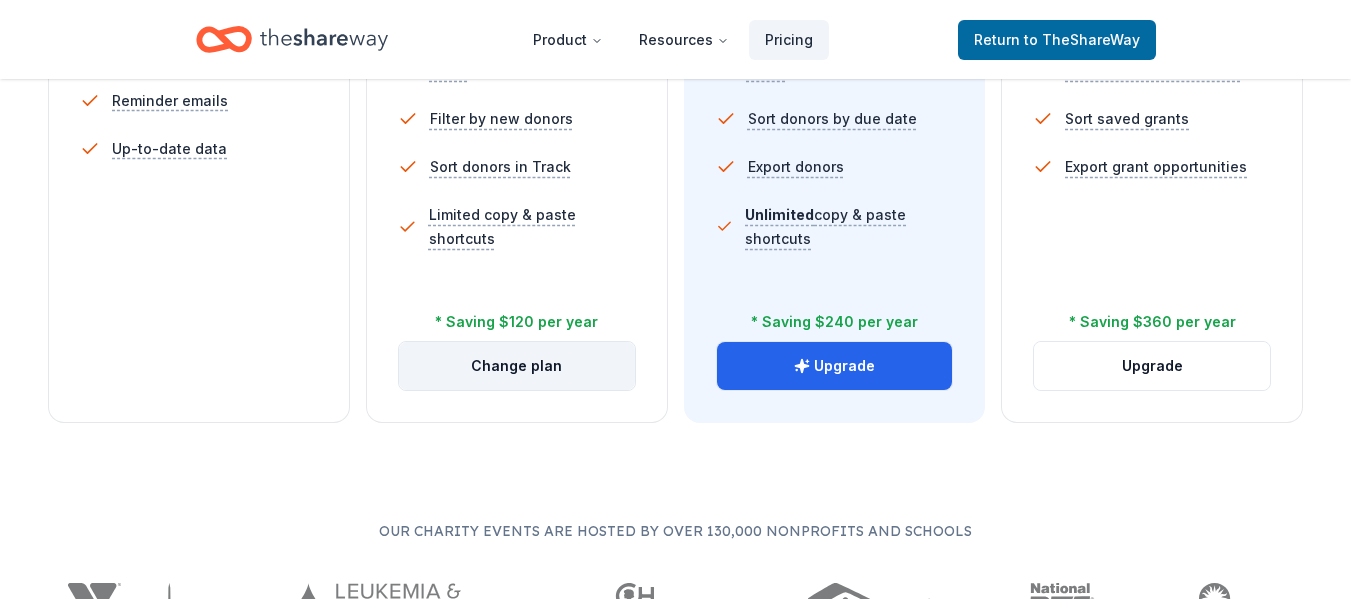 scroll, scrollTop: 828, scrollLeft: 0, axis: vertical 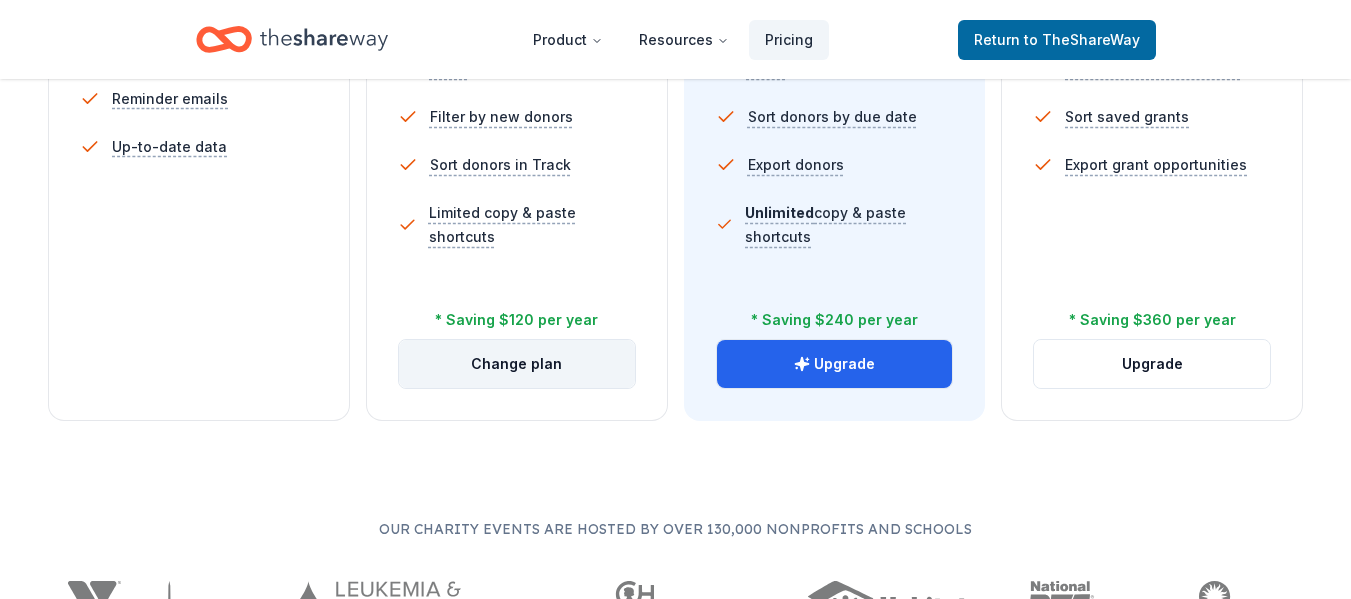 click on "Change plan" at bounding box center (517, 364) 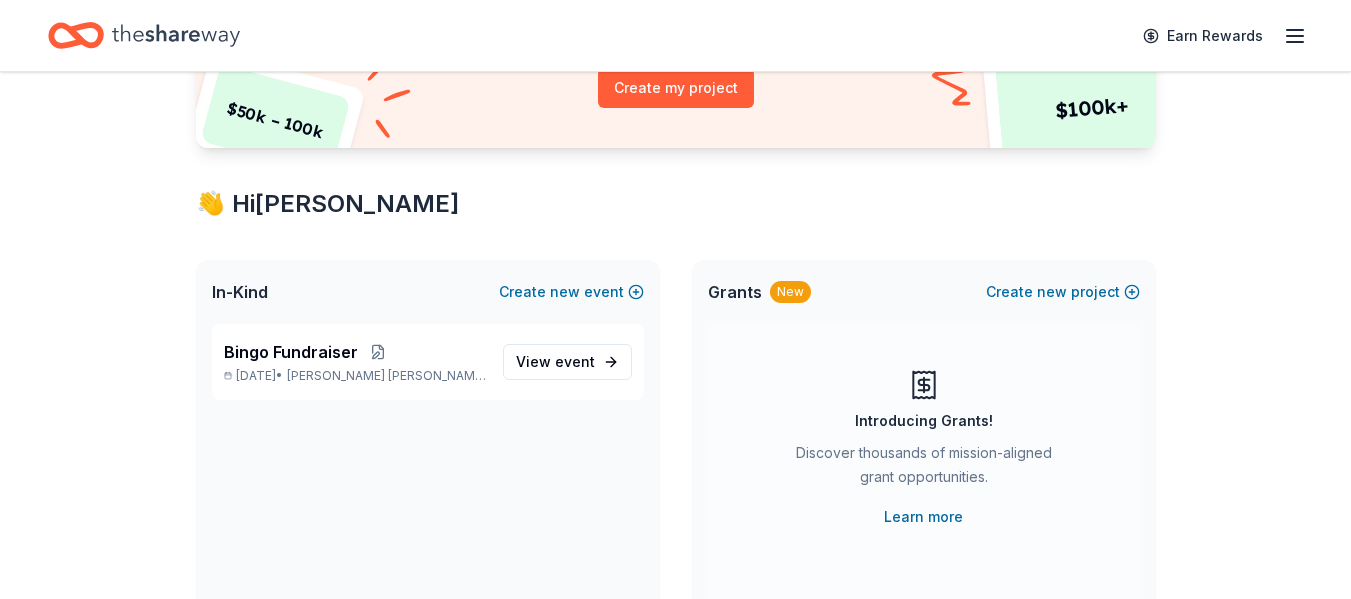scroll, scrollTop: 254, scrollLeft: 0, axis: vertical 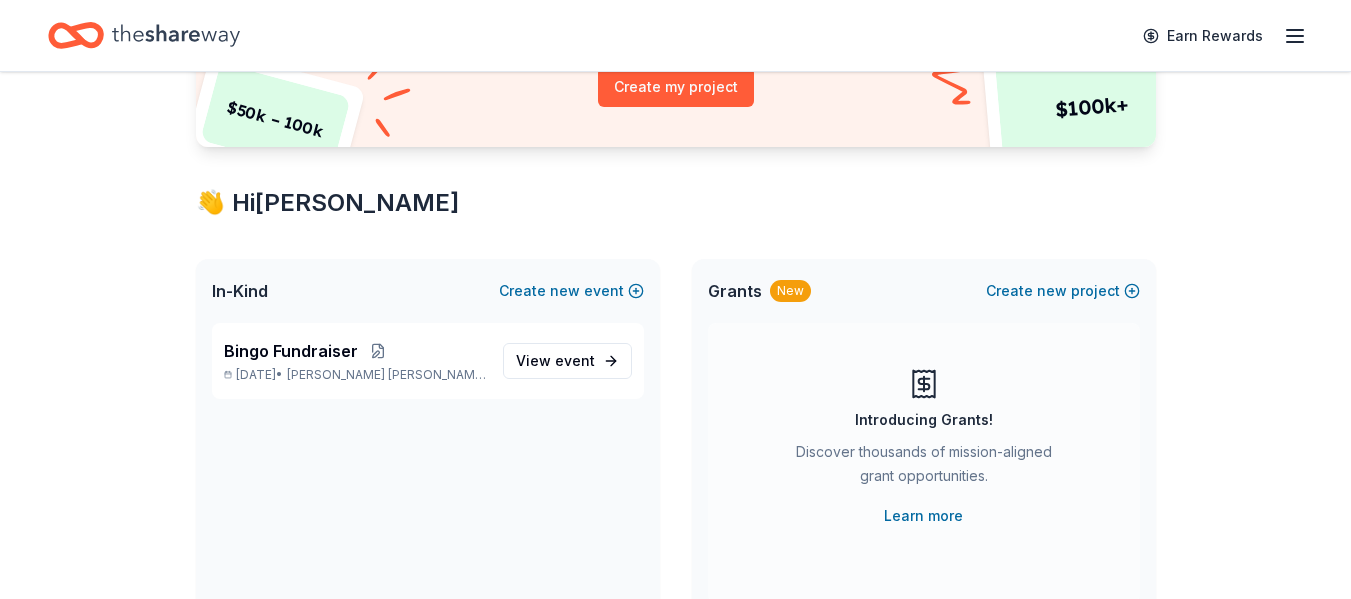 click on "Grants" at bounding box center (735, 291) 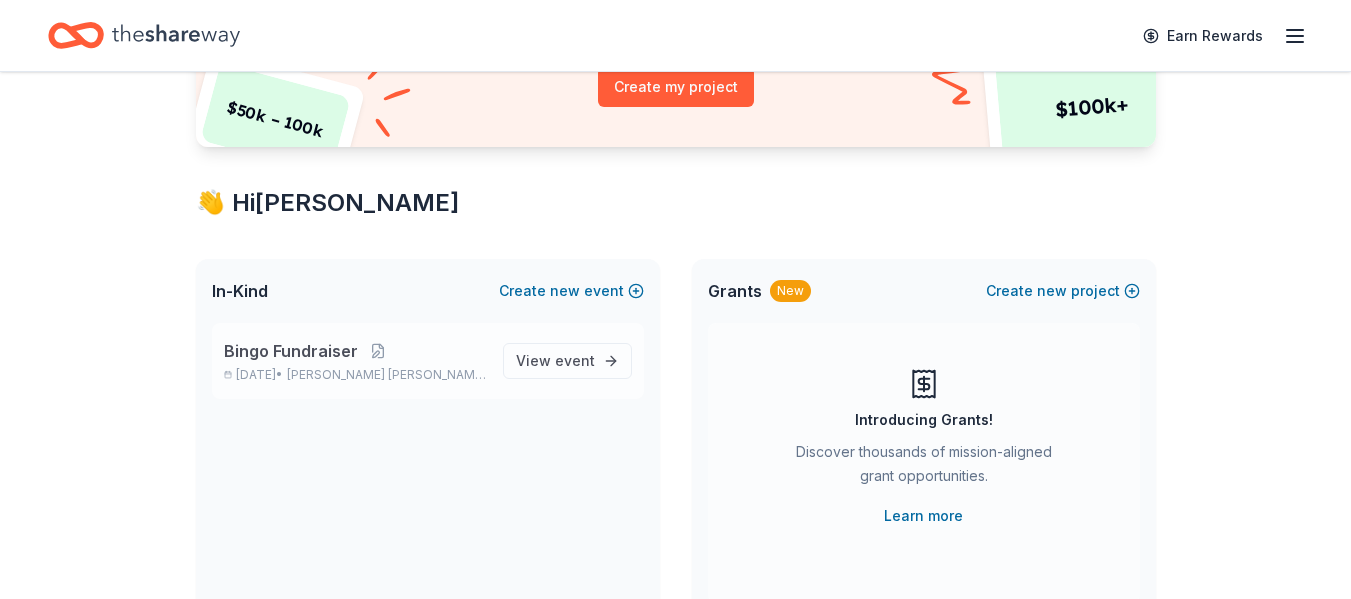 click on "Bingo Fundraiser" at bounding box center [291, 351] 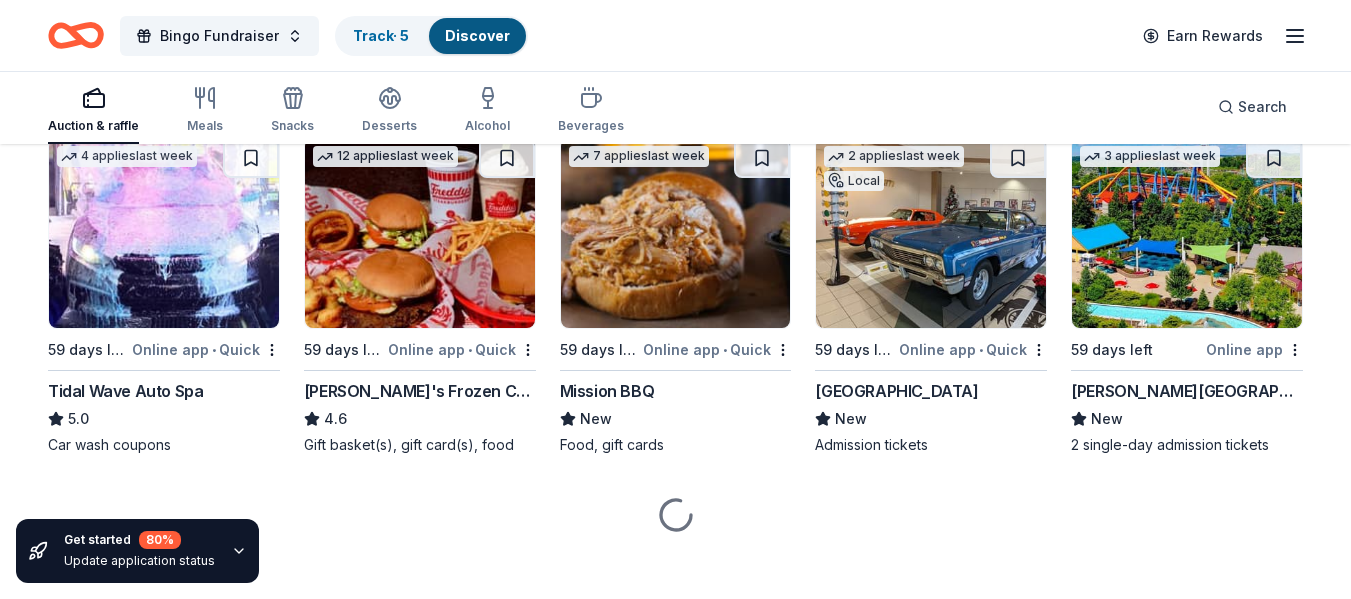 scroll, scrollTop: 2177, scrollLeft: 0, axis: vertical 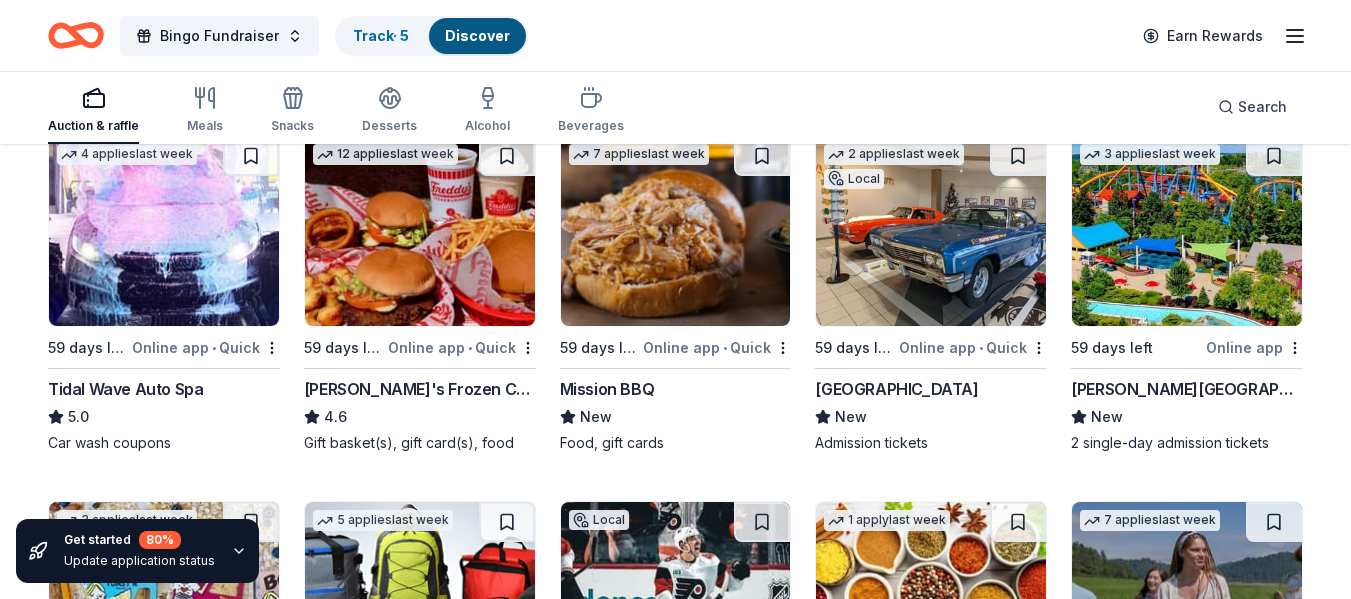 click at bounding box center (676, 231) 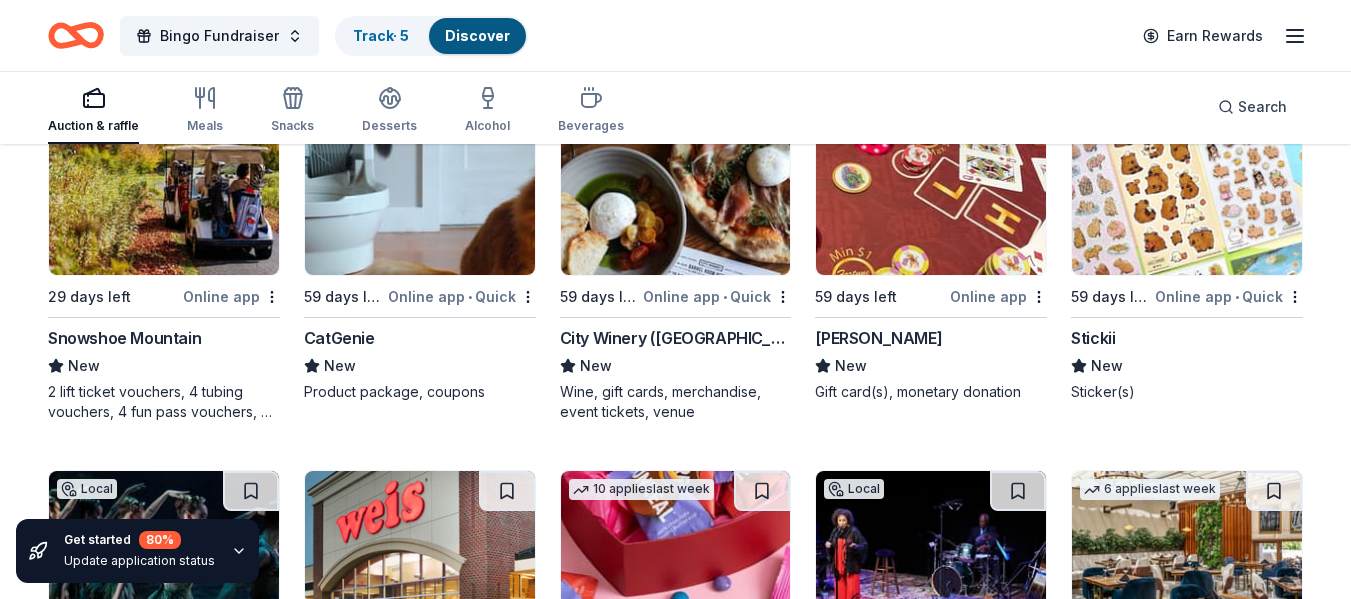 scroll, scrollTop: 5644, scrollLeft: 0, axis: vertical 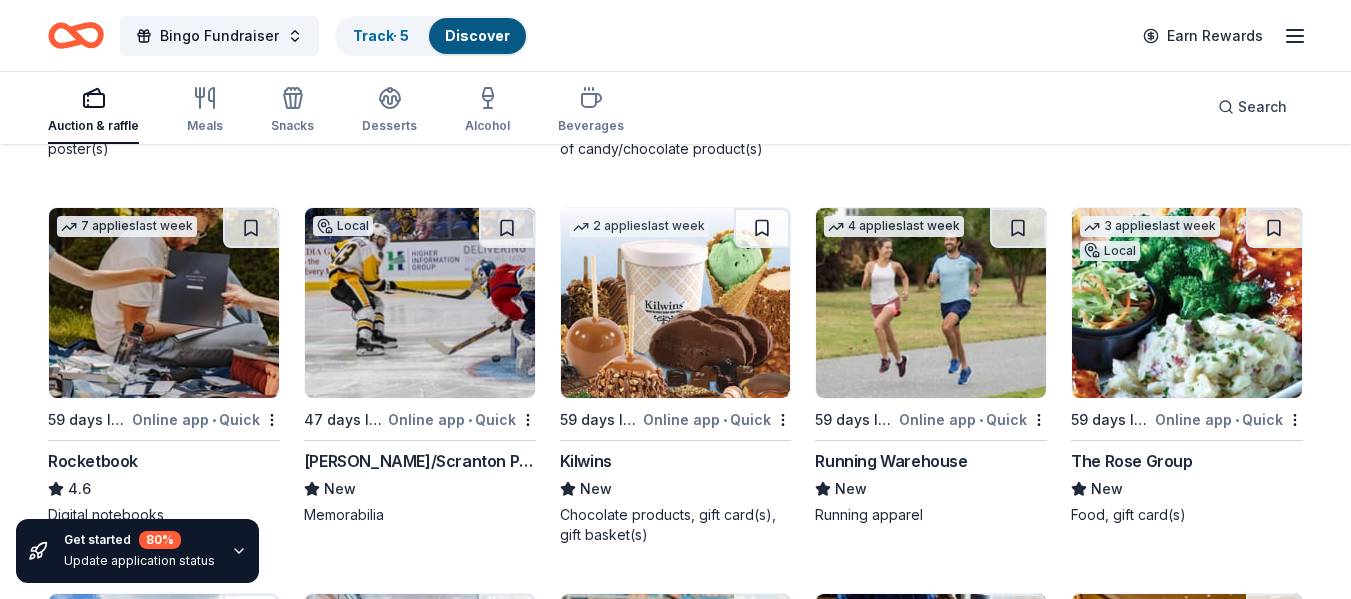 click on "Kilwins" at bounding box center [676, 461] 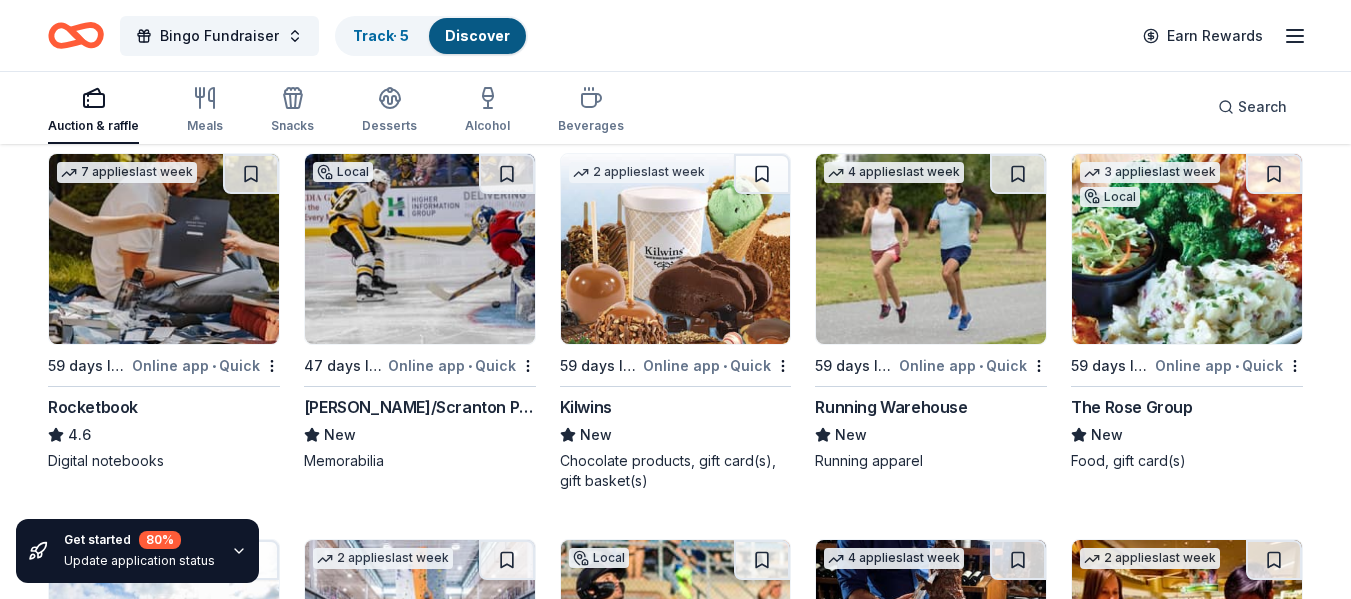 scroll, scrollTop: 6356, scrollLeft: 0, axis: vertical 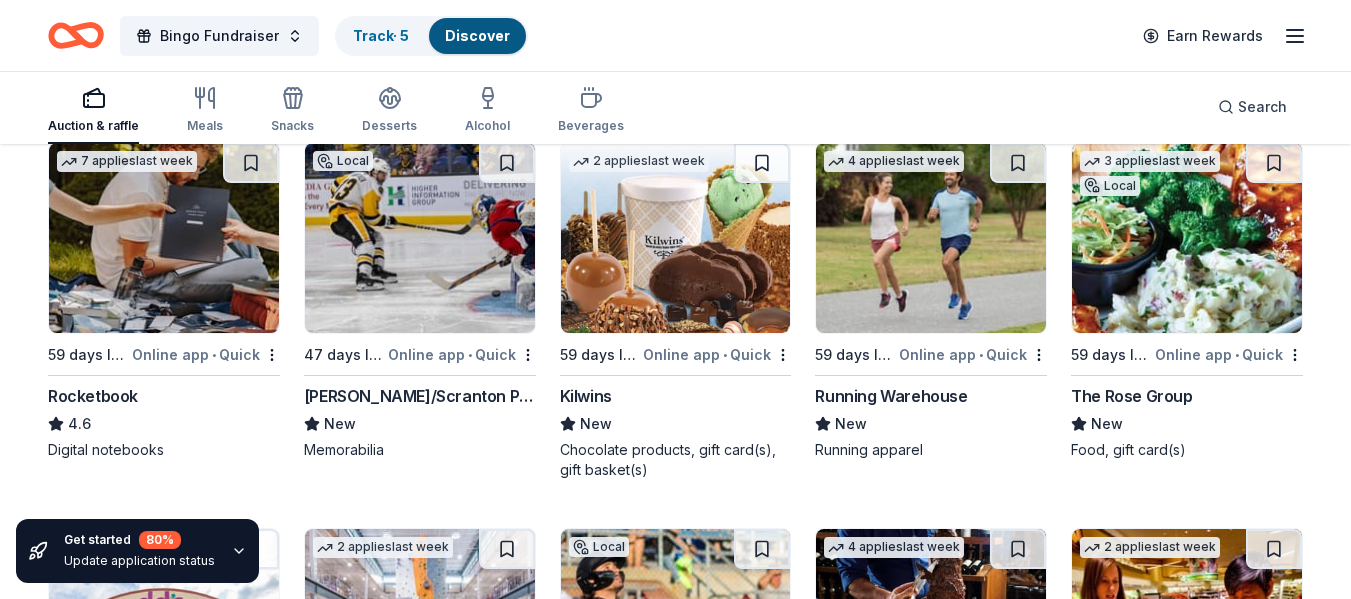 click at bounding box center [164, 238] 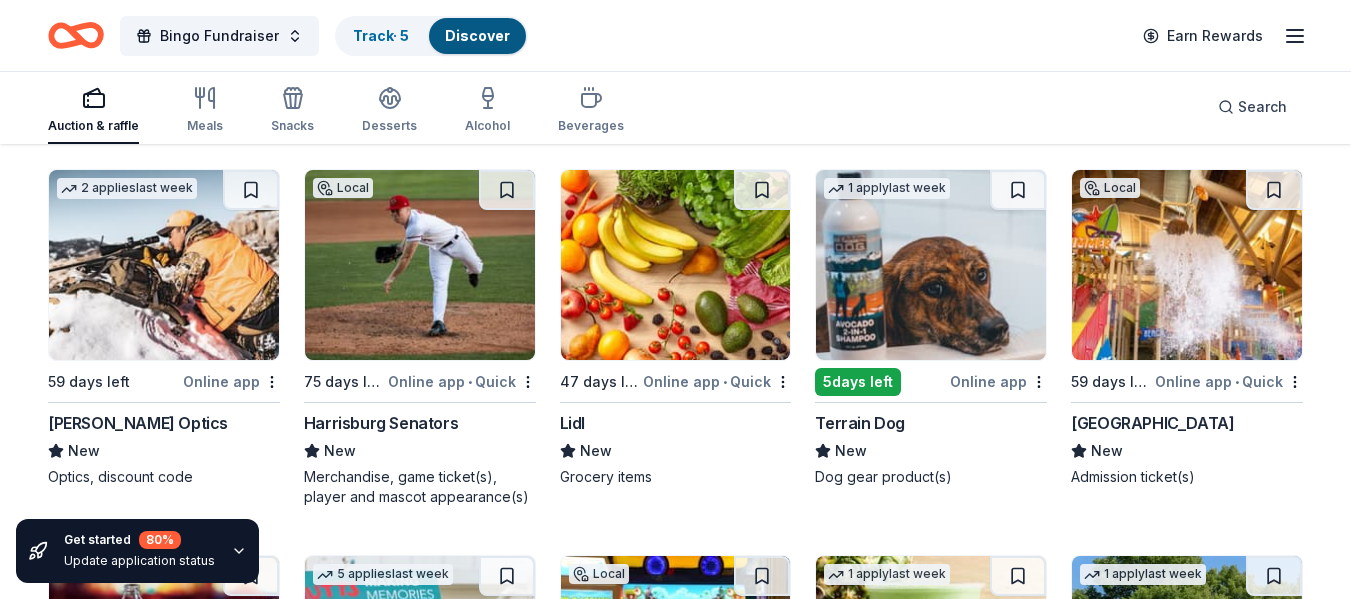 scroll, scrollTop: 7480, scrollLeft: 0, axis: vertical 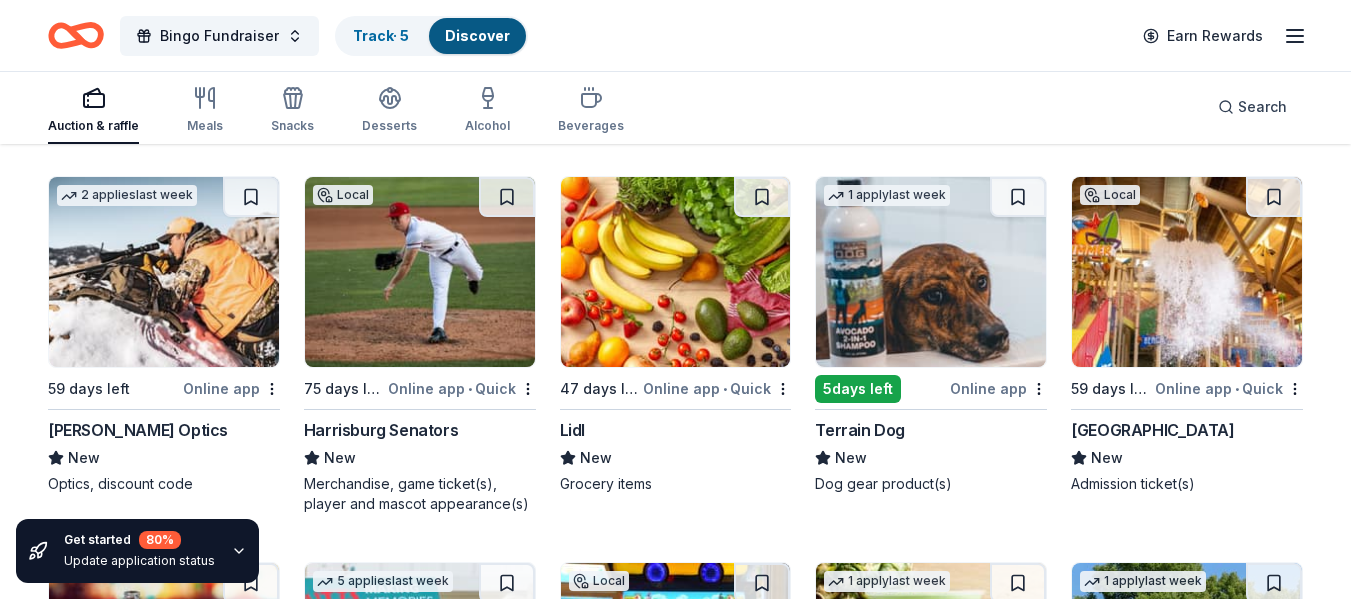 click at bounding box center (1187, 272) 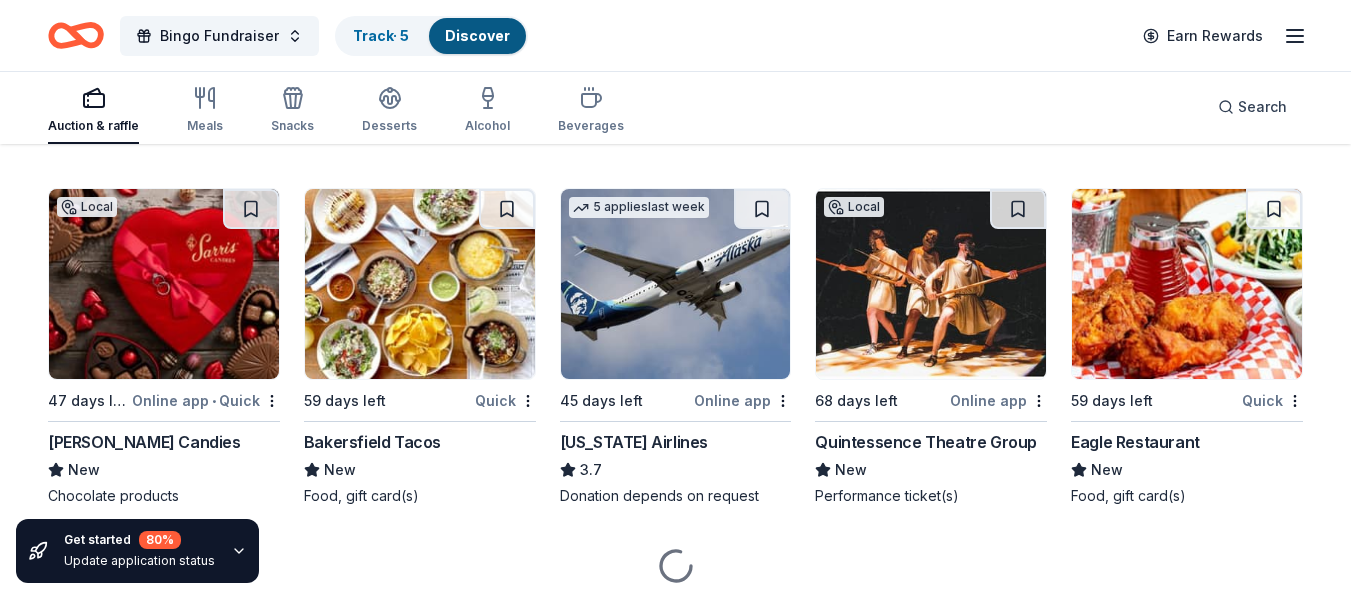 scroll, scrollTop: 8293, scrollLeft: 0, axis: vertical 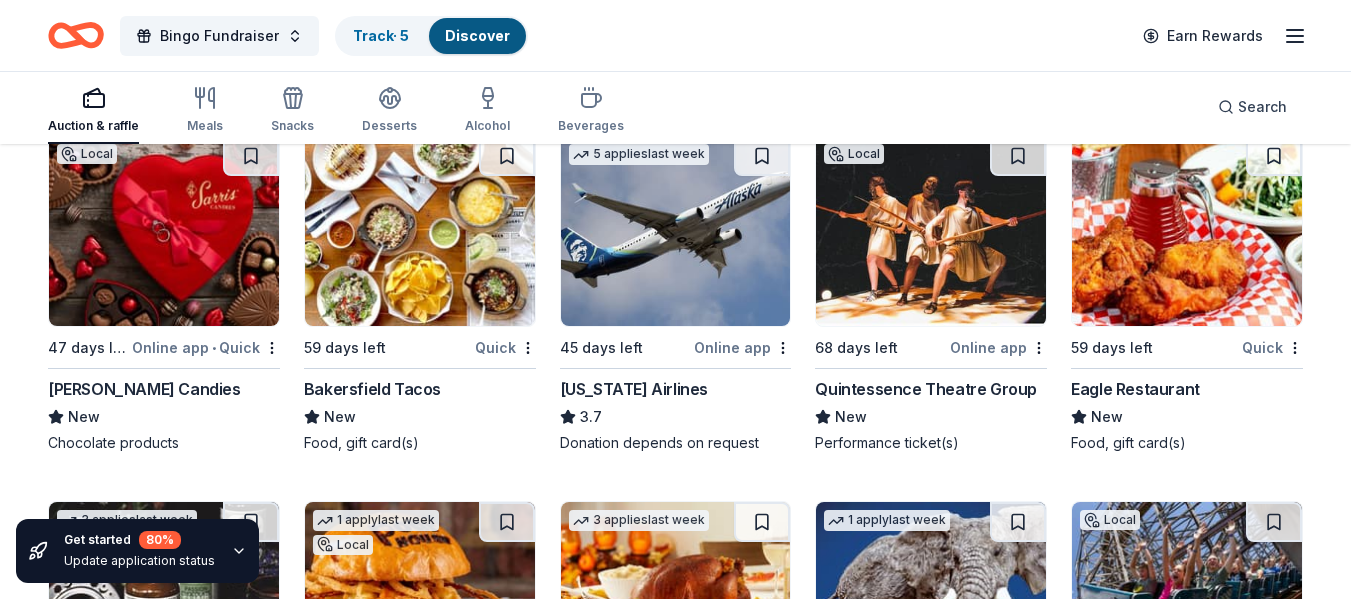 click at bounding box center [1187, 231] 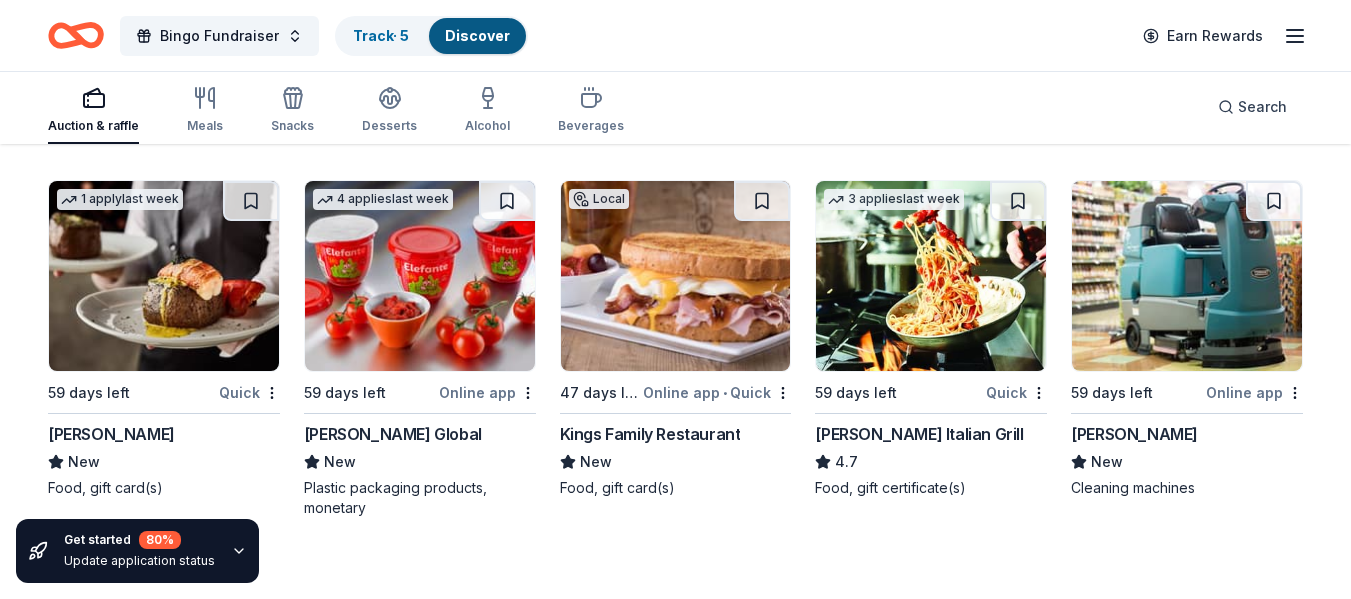 scroll, scrollTop: 9059, scrollLeft: 0, axis: vertical 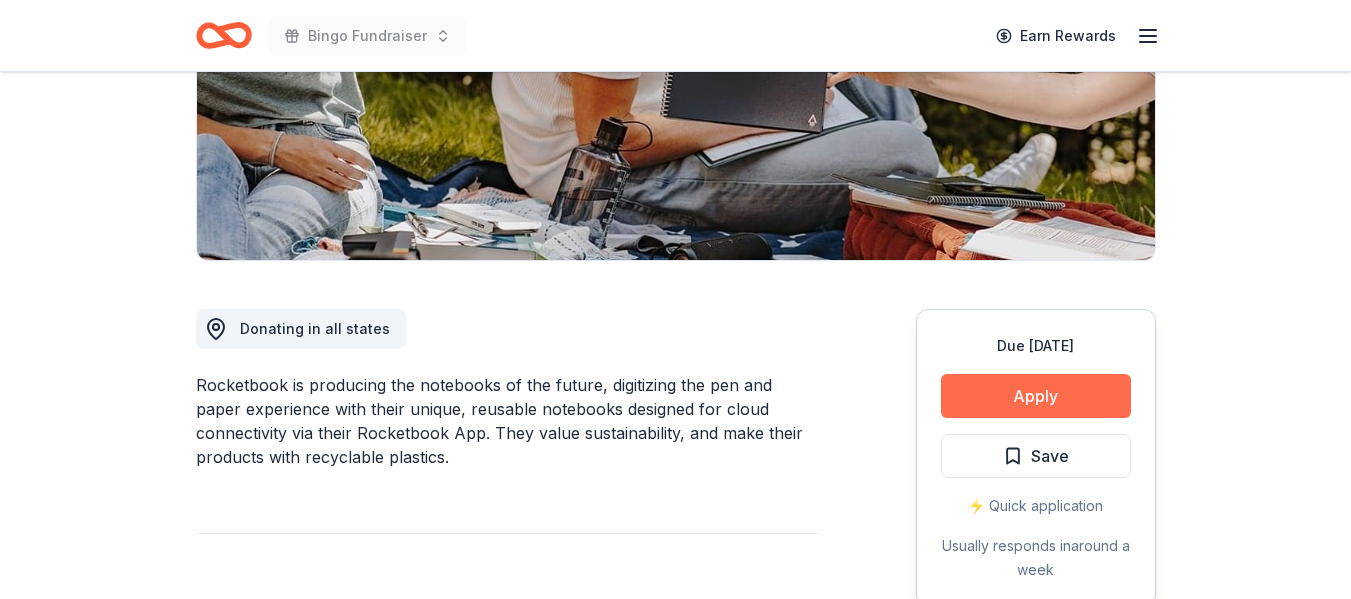 click on "Apply" at bounding box center [1036, 396] 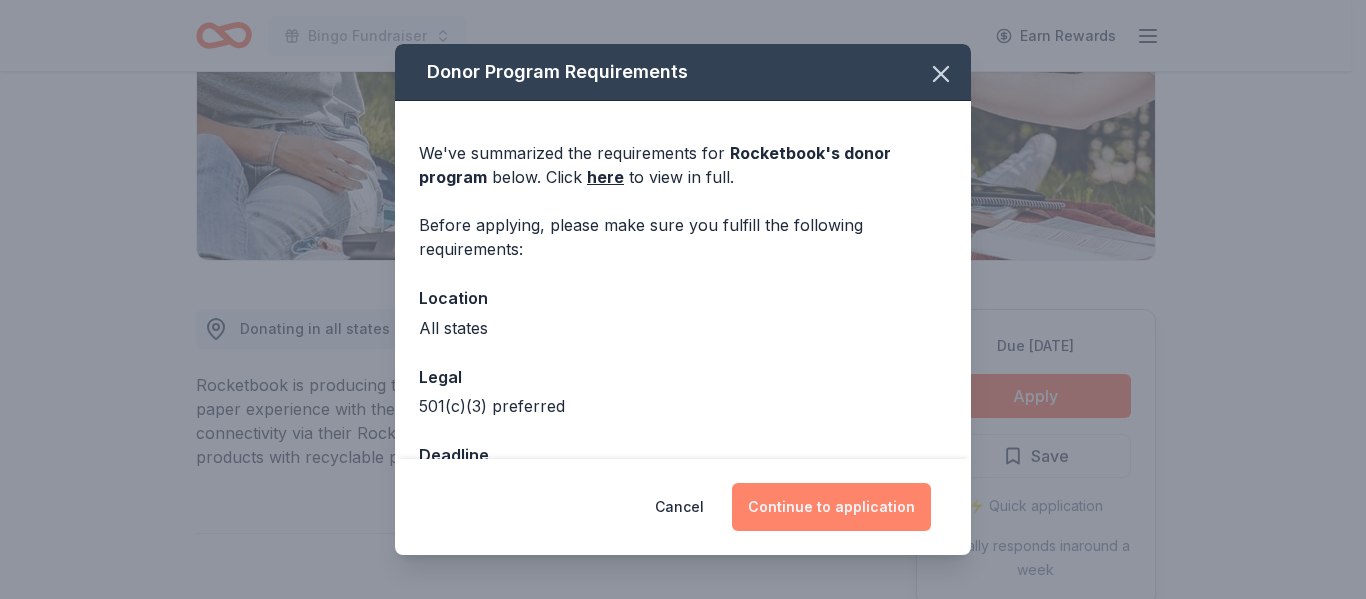 click on "Continue to application" at bounding box center [831, 507] 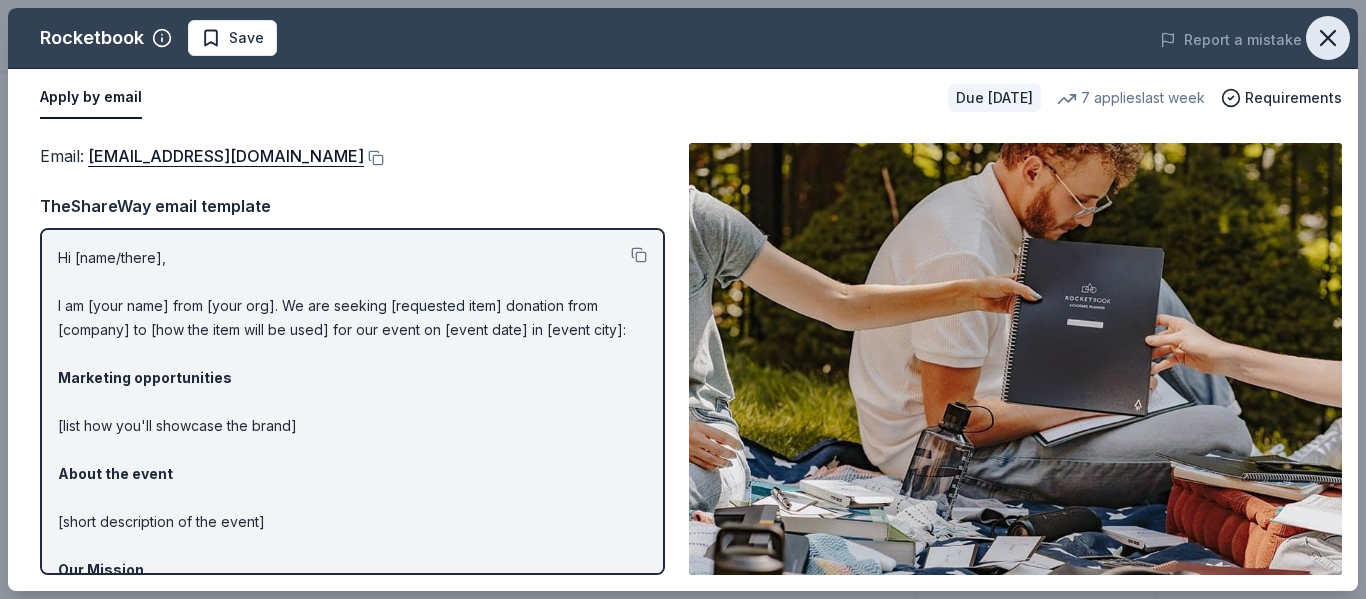 click 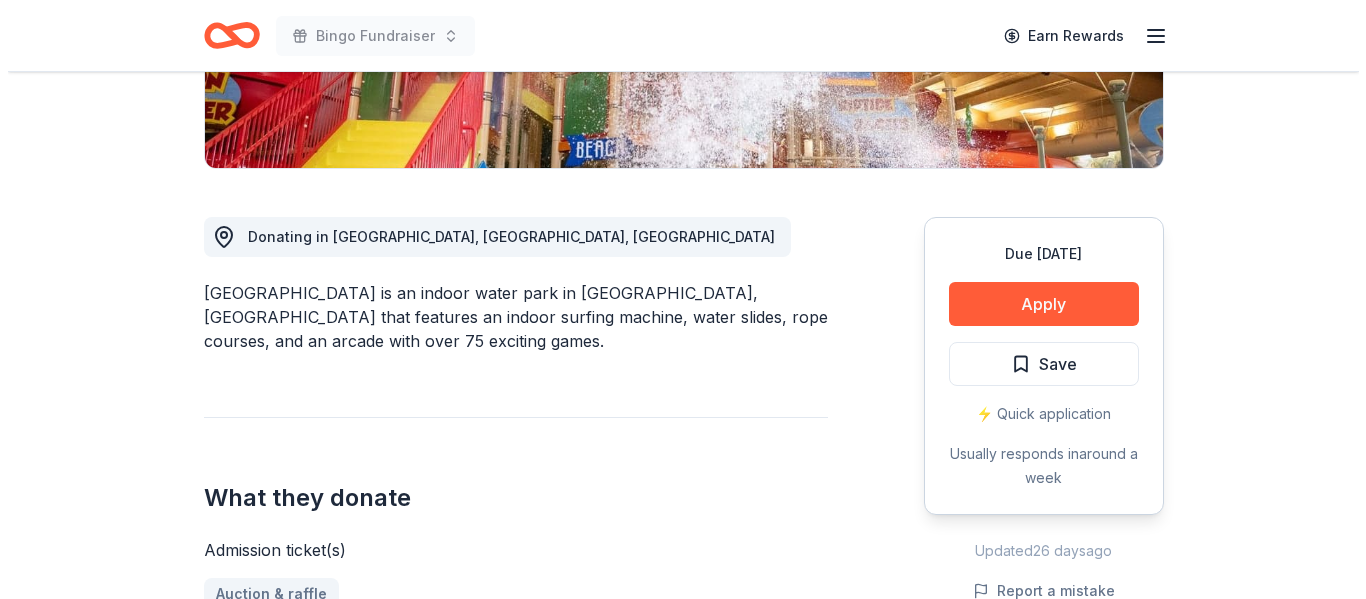 scroll, scrollTop: 440, scrollLeft: 0, axis: vertical 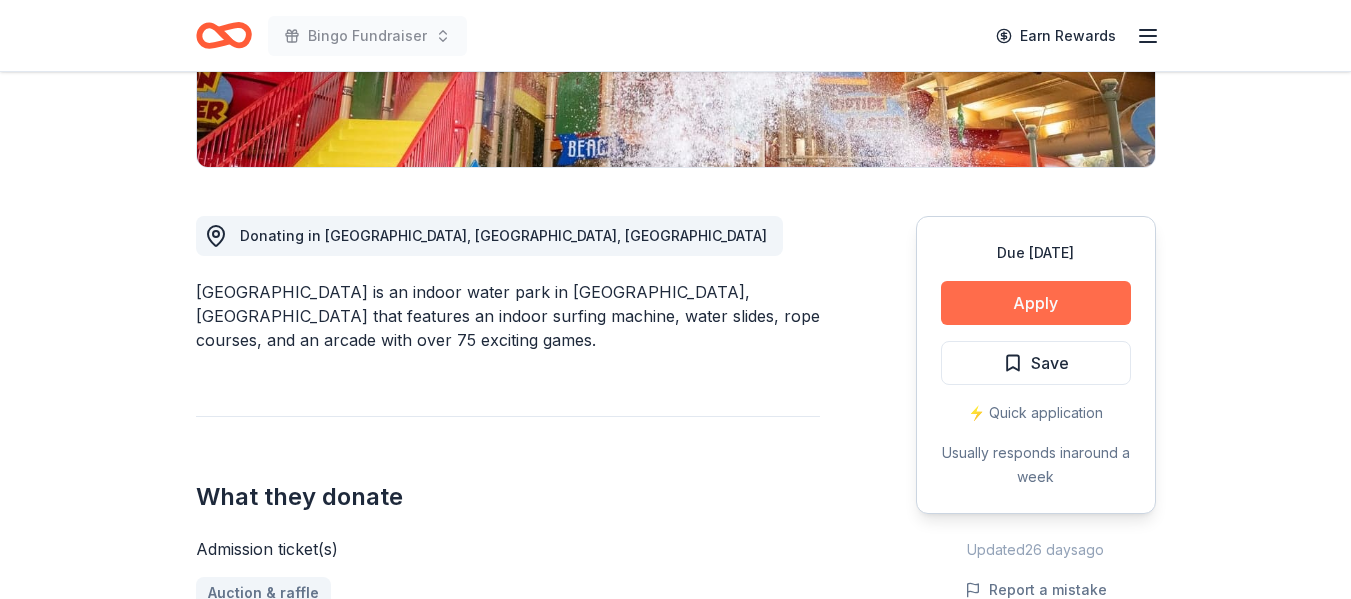 click on "Apply" at bounding box center [1036, 303] 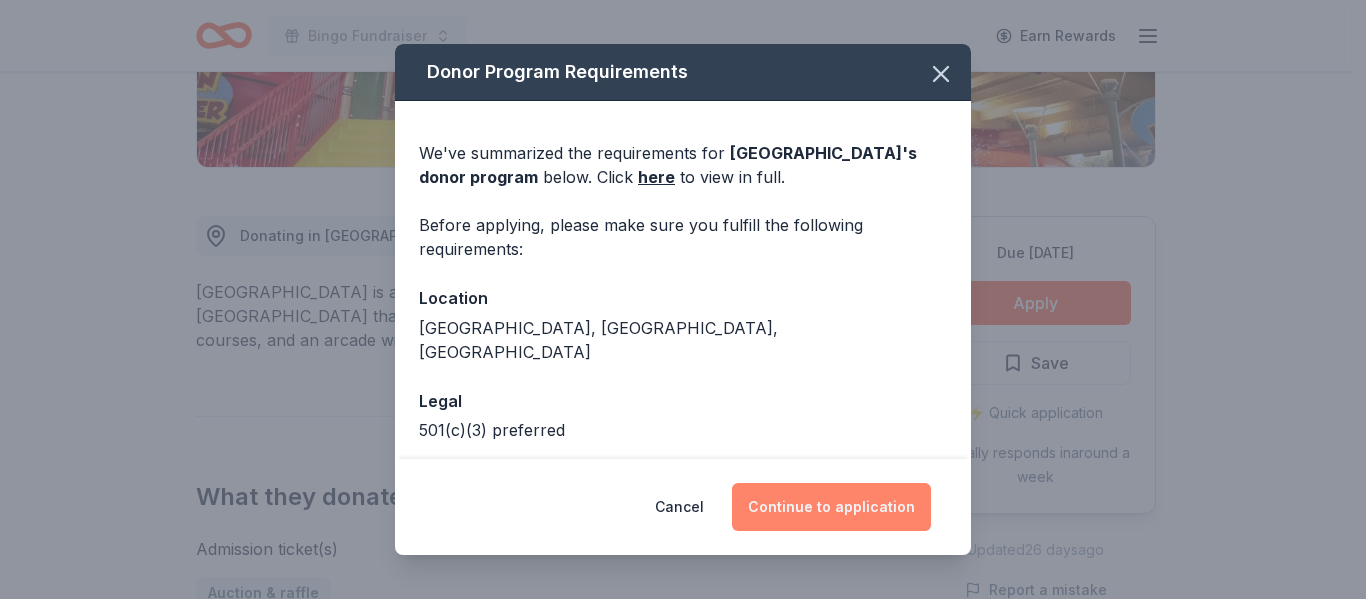 click on "Continue to application" at bounding box center [831, 507] 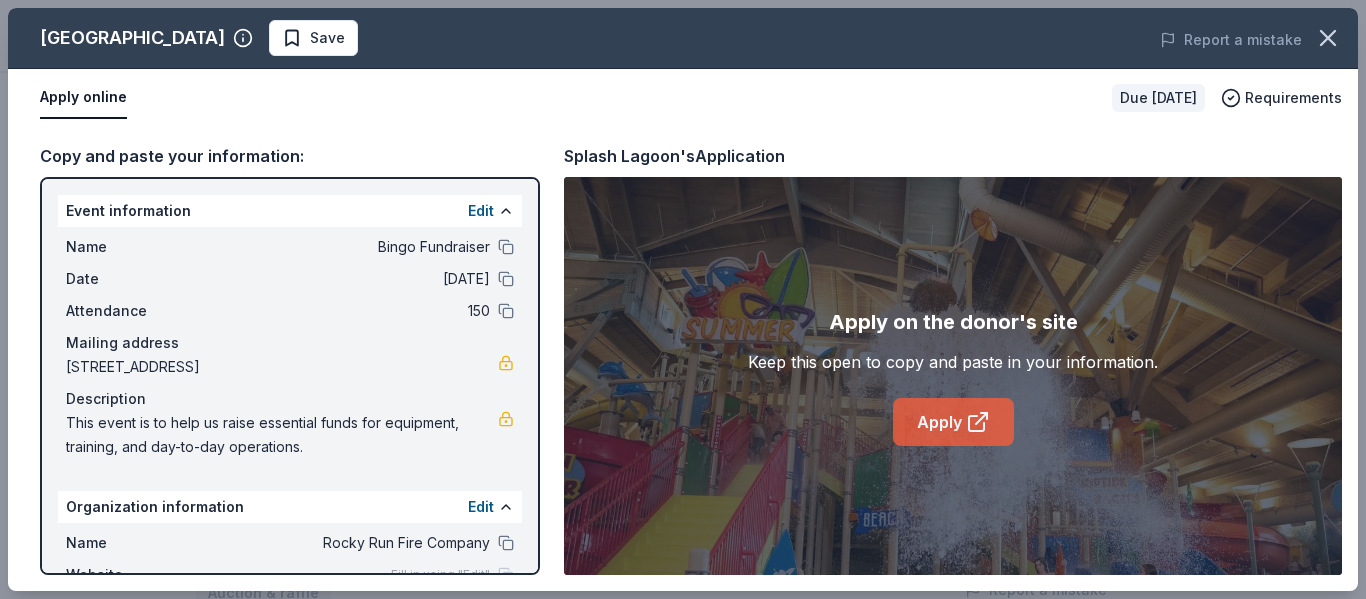 click on "Apply" at bounding box center (953, 422) 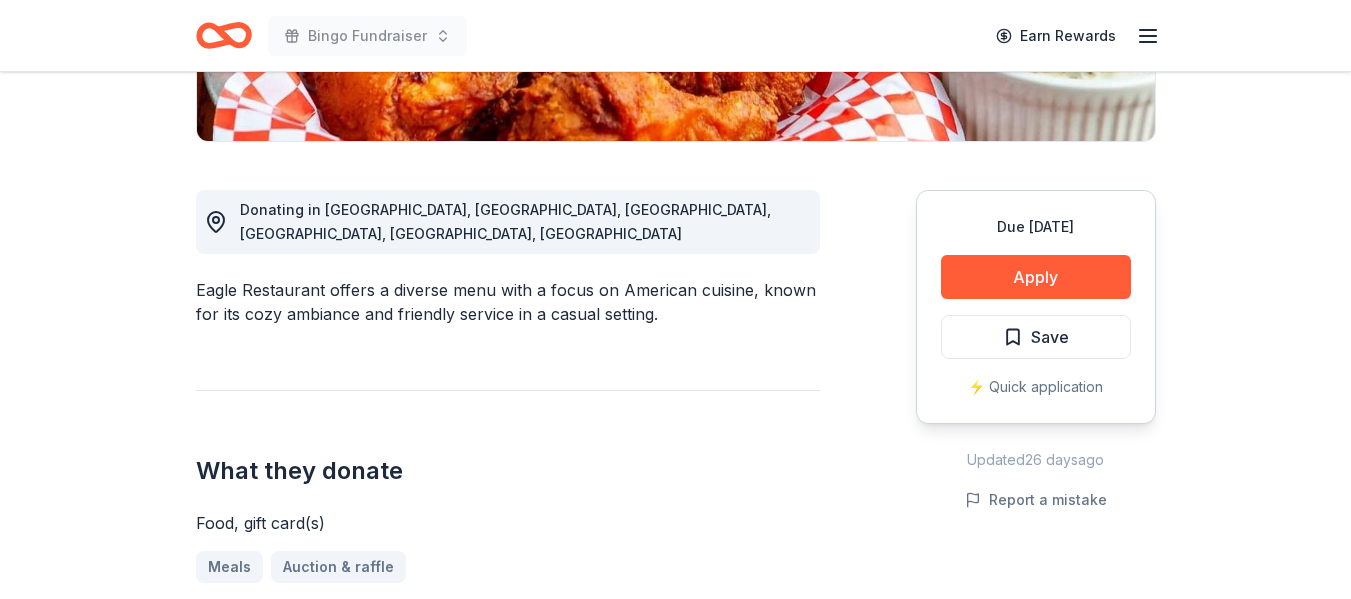 scroll, scrollTop: 465, scrollLeft: 0, axis: vertical 